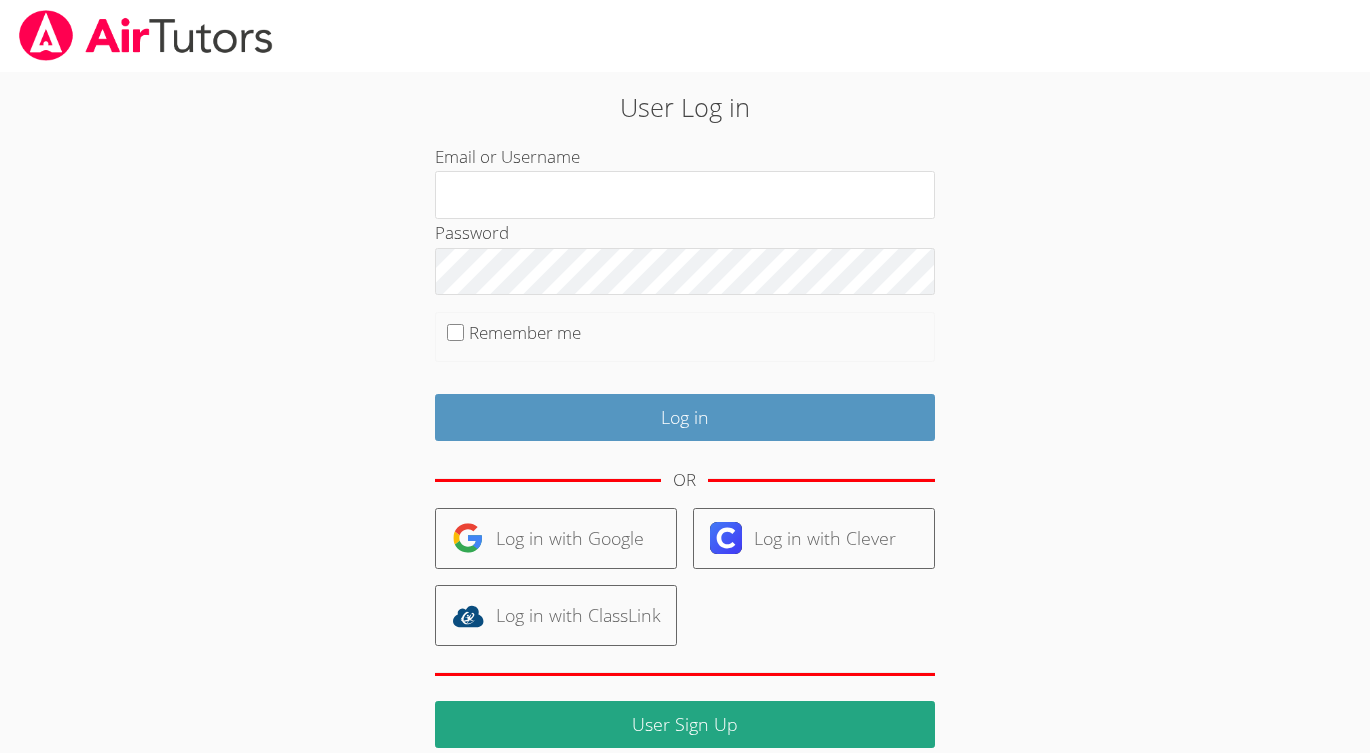scroll, scrollTop: 0, scrollLeft: 0, axis: both 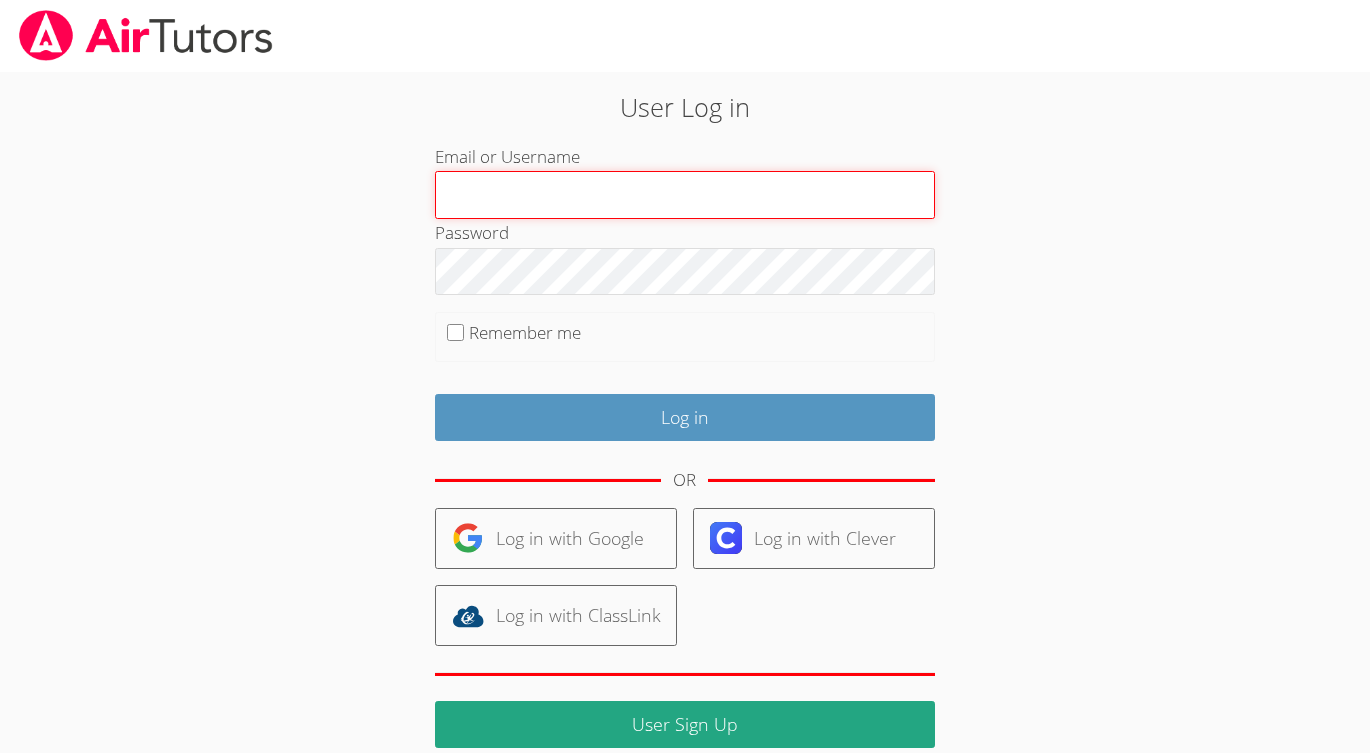type on "[USERNAME]@[EXAMPLE.COM]" 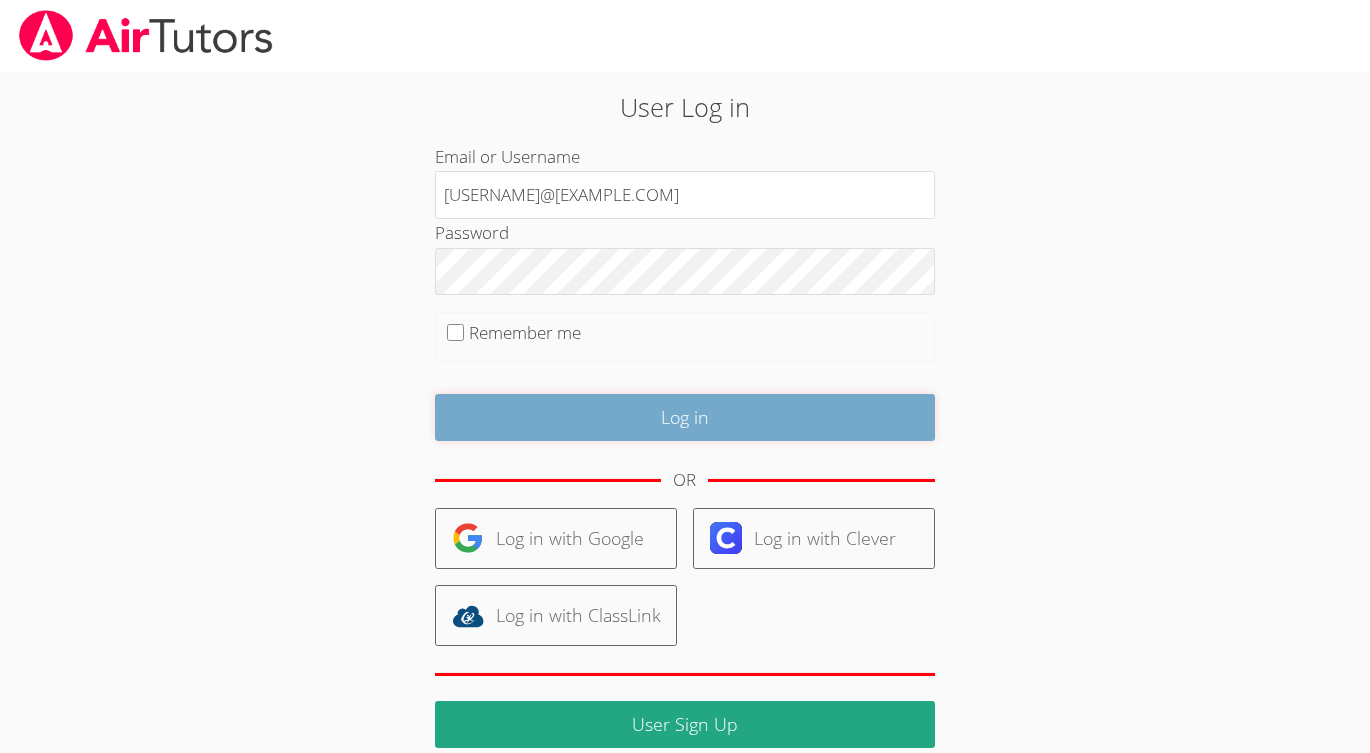 click on "Log in" at bounding box center [685, 417] 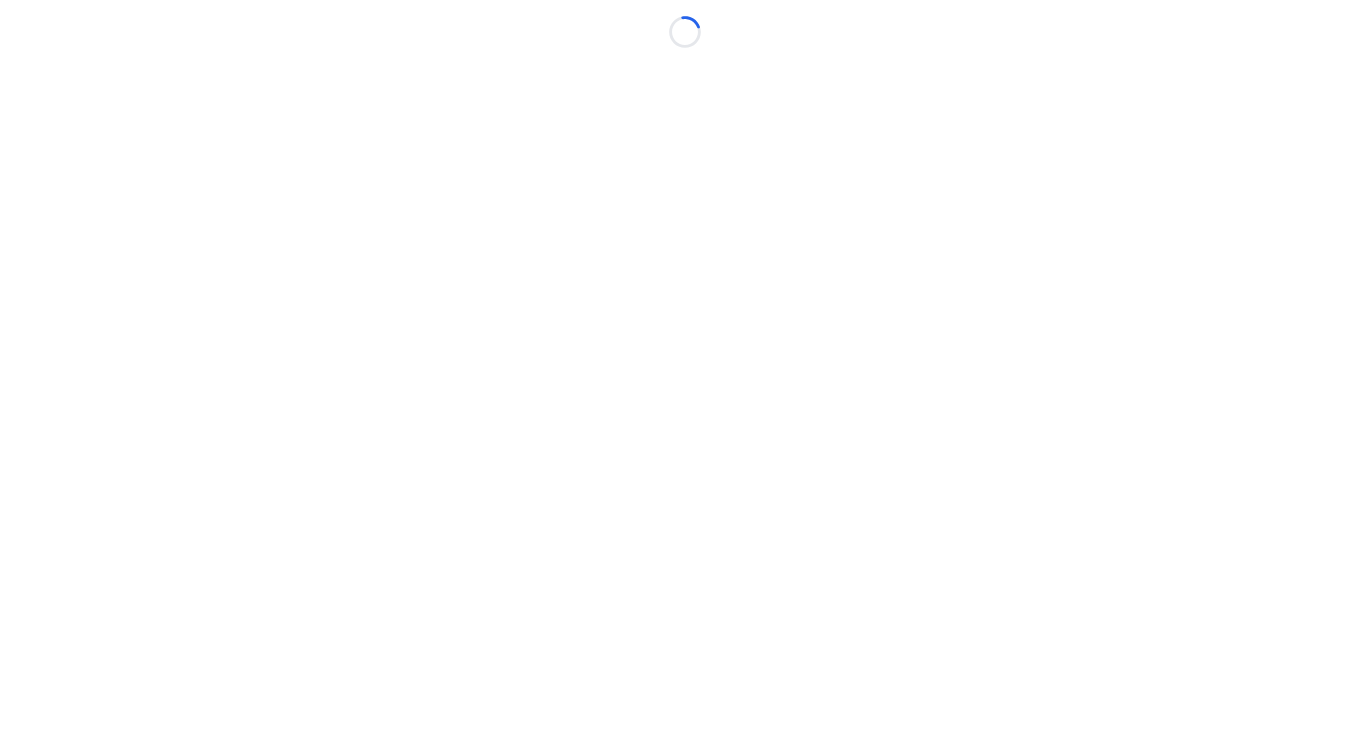 scroll, scrollTop: 0, scrollLeft: 0, axis: both 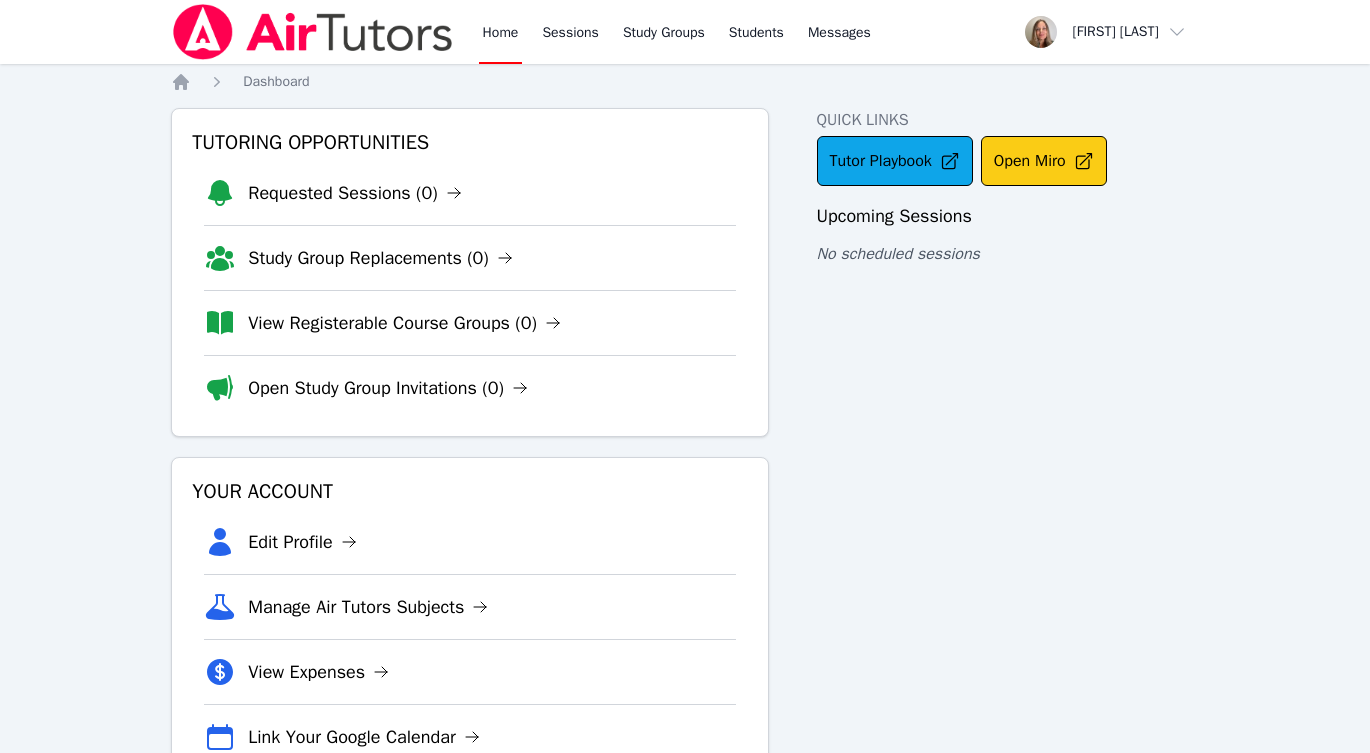click on "Open Miro" at bounding box center [1044, 161] 